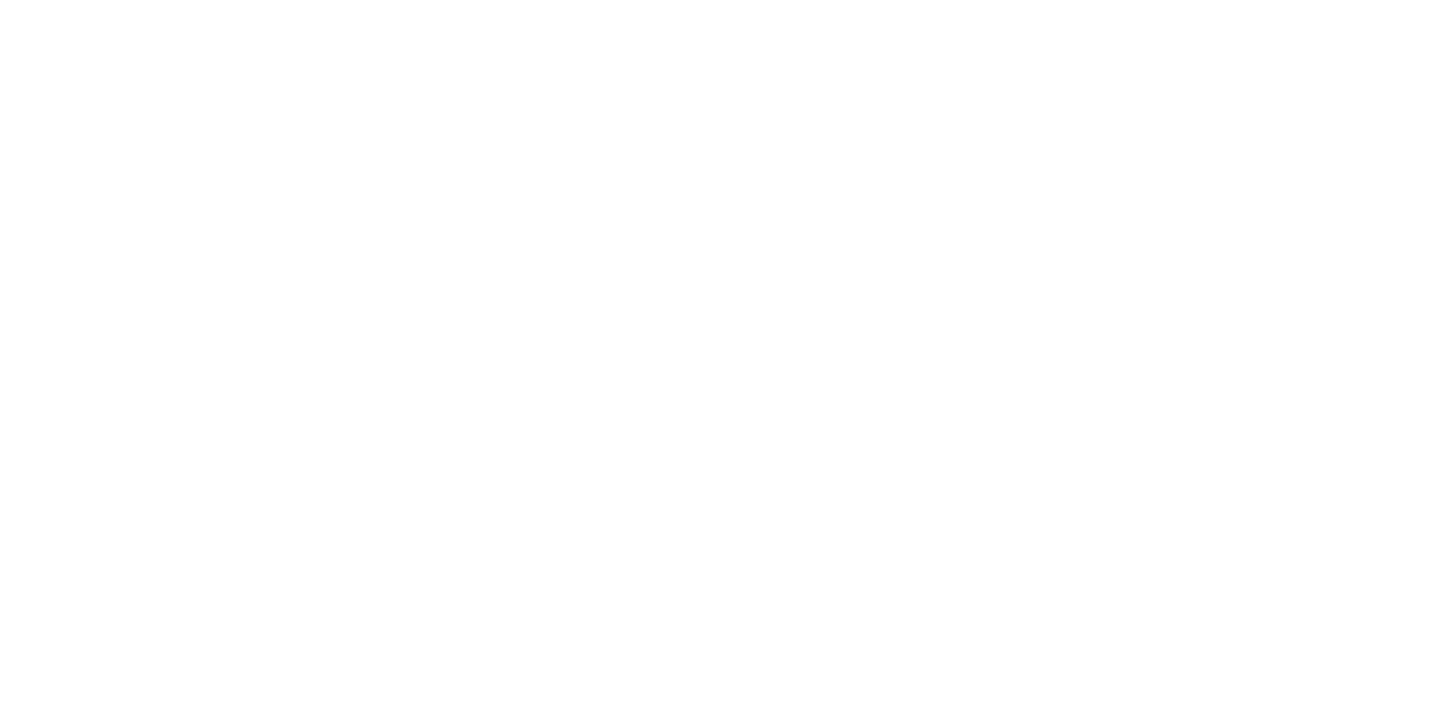 scroll, scrollTop: 0, scrollLeft: 0, axis: both 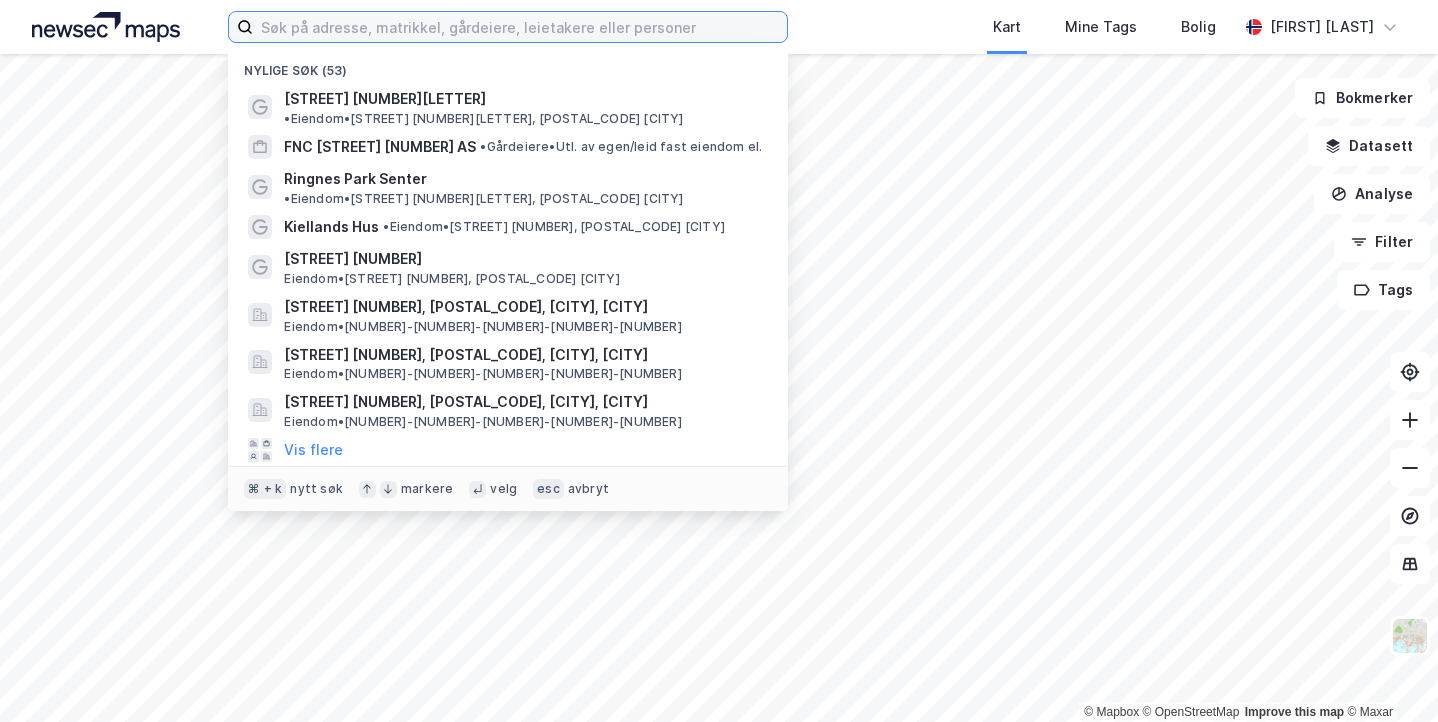 click at bounding box center [520, 27] 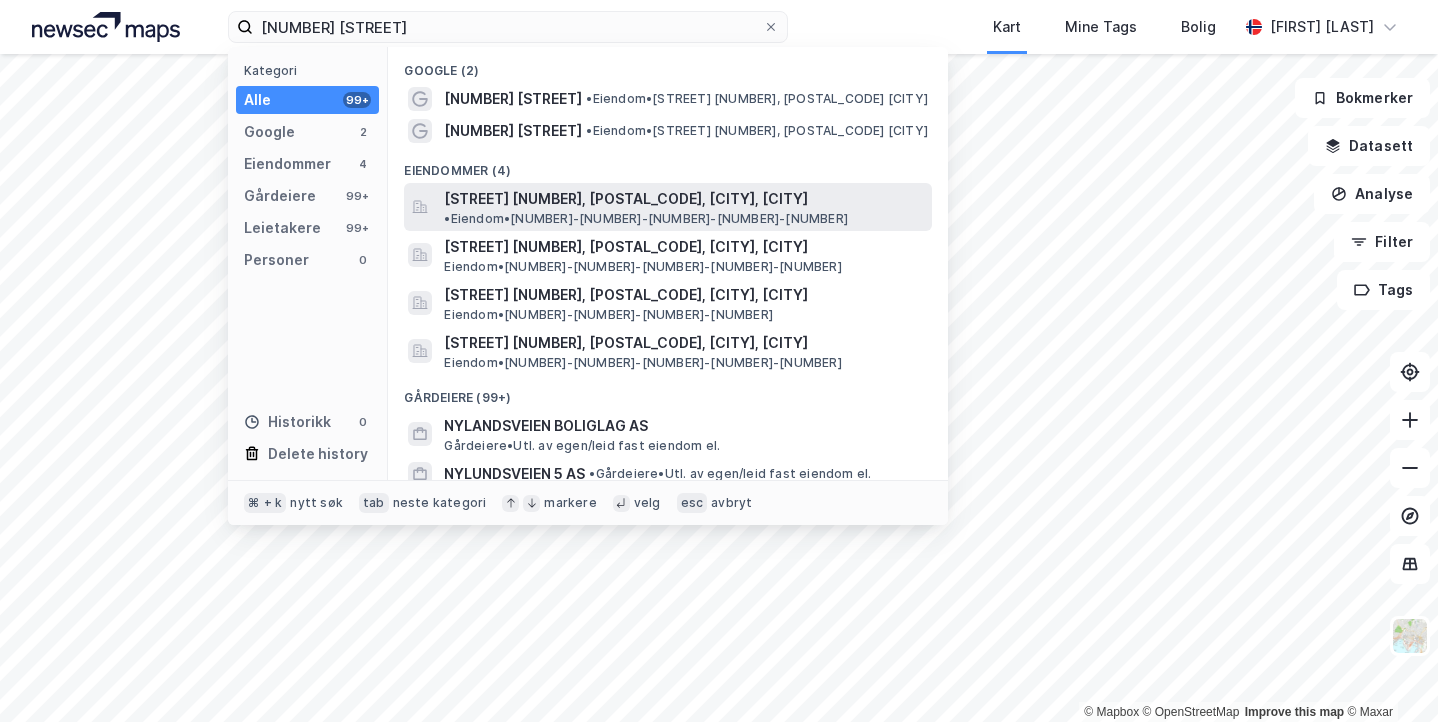 click on "[STREET] [NUMBER], [POSTAL_CODE], [CITY], [CITY]" at bounding box center [626, 199] 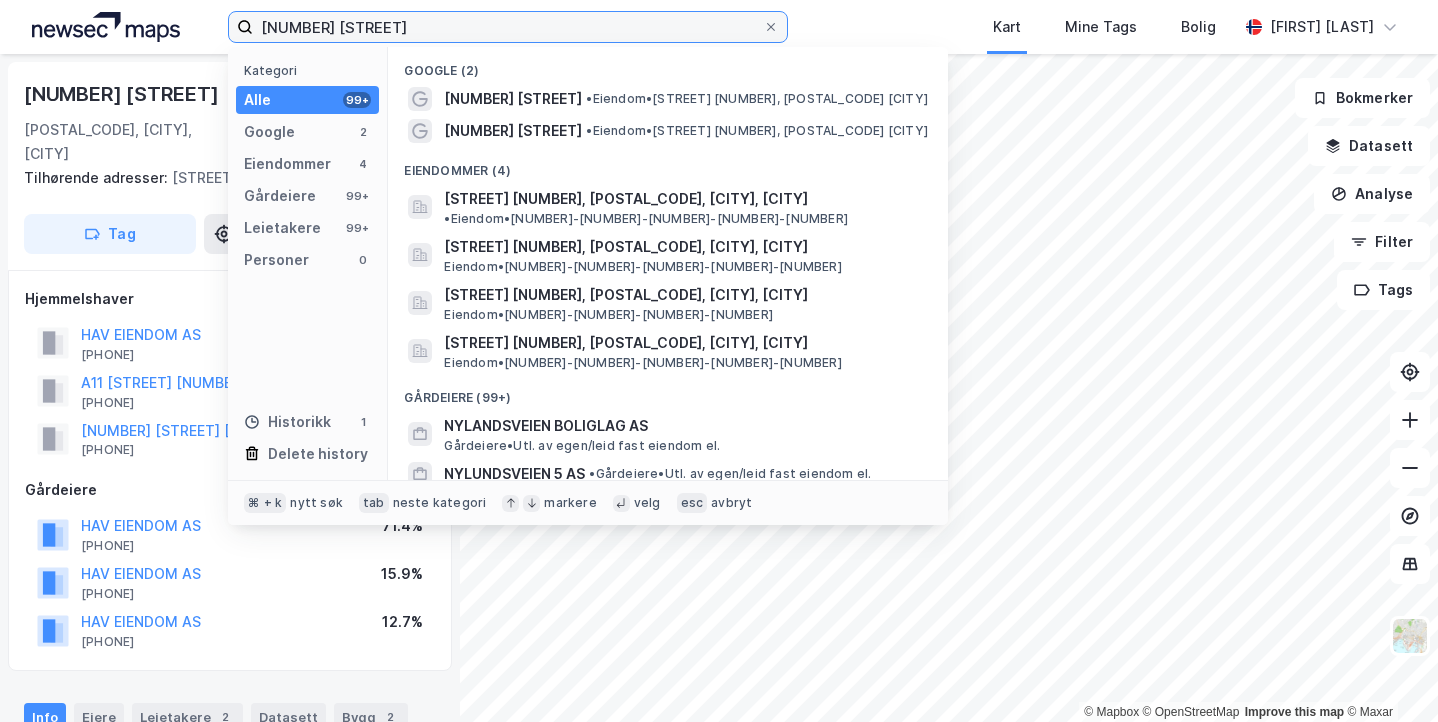 click on "[NUMBER] [STREET]" at bounding box center (508, 27) 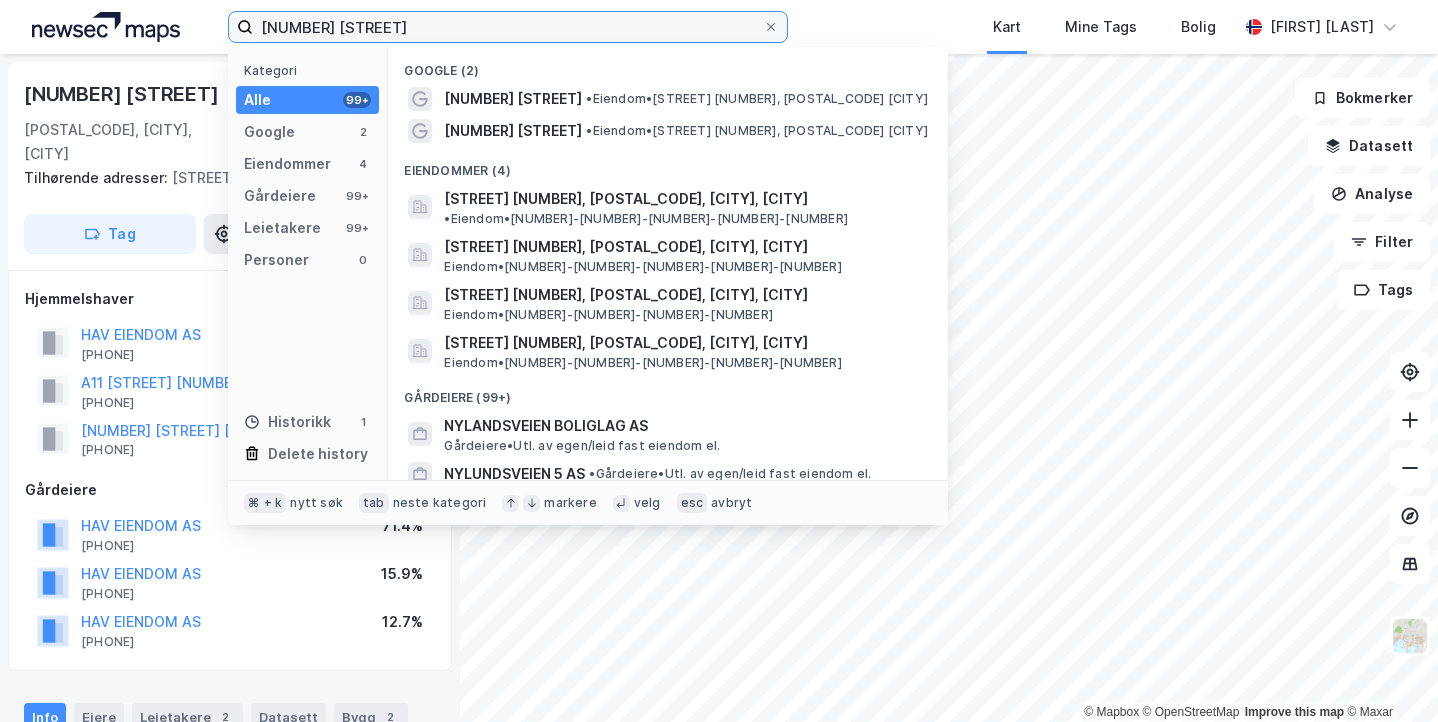 click on "[NUMBER] [STREET]" at bounding box center (508, 27) 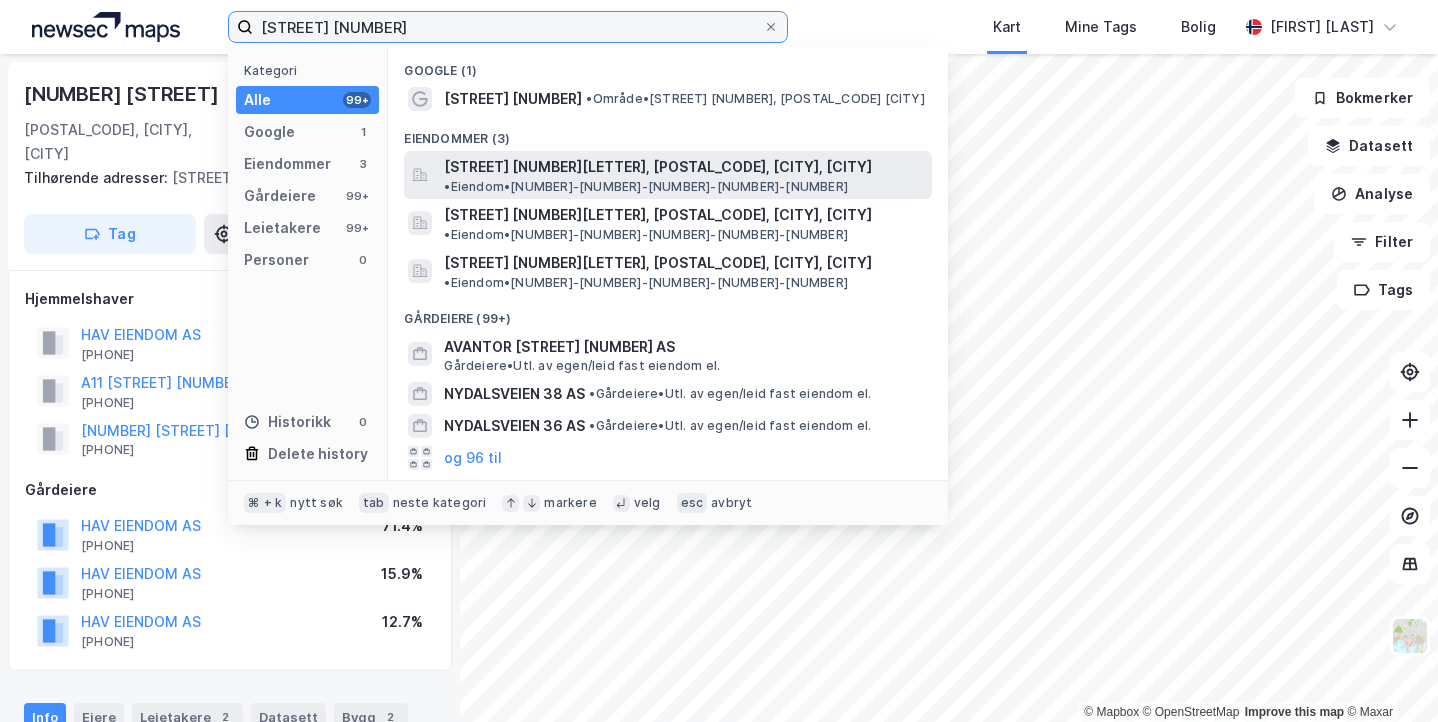 type on "[STREET] [NUMBER]" 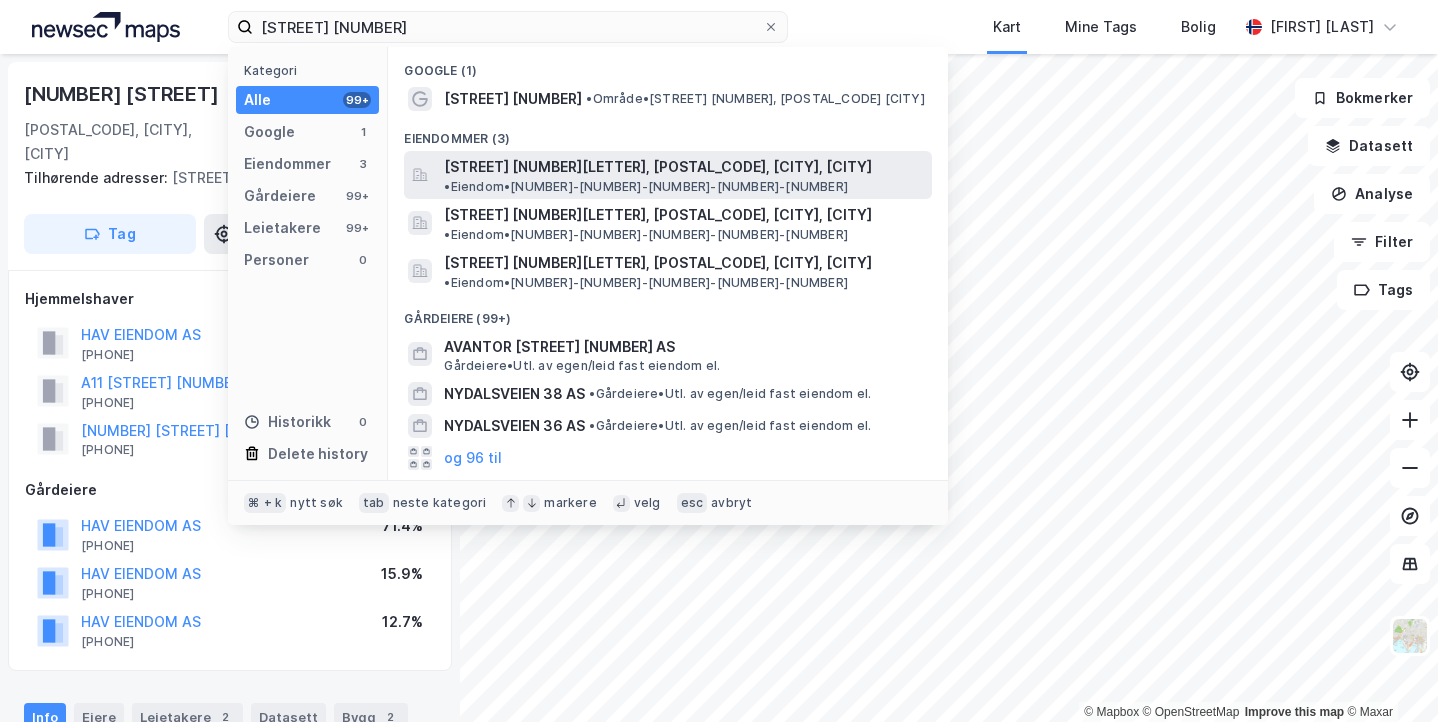 click on "[STREET] [NUMBER][LETTER], [POSTAL_CODE], [CITY], [CITY]" at bounding box center (658, 167) 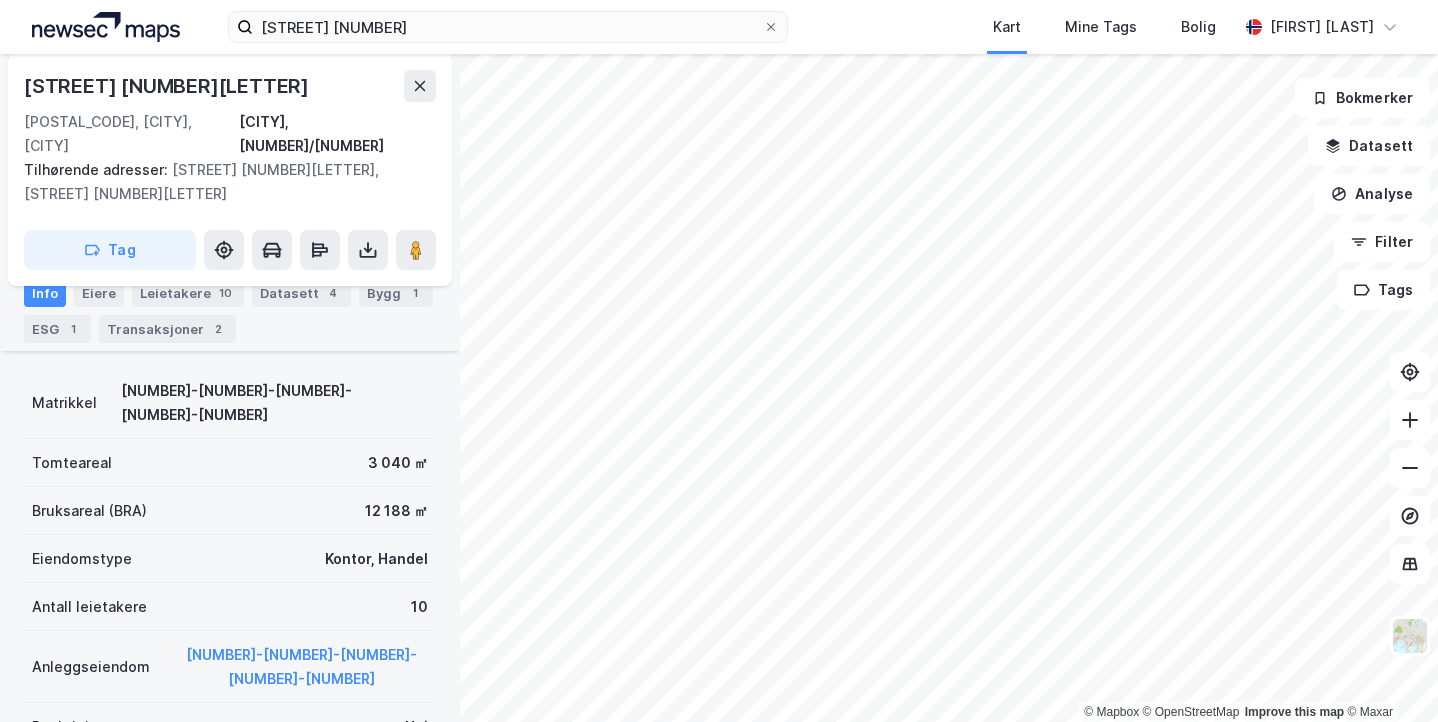 scroll, scrollTop: 257, scrollLeft: 0, axis: vertical 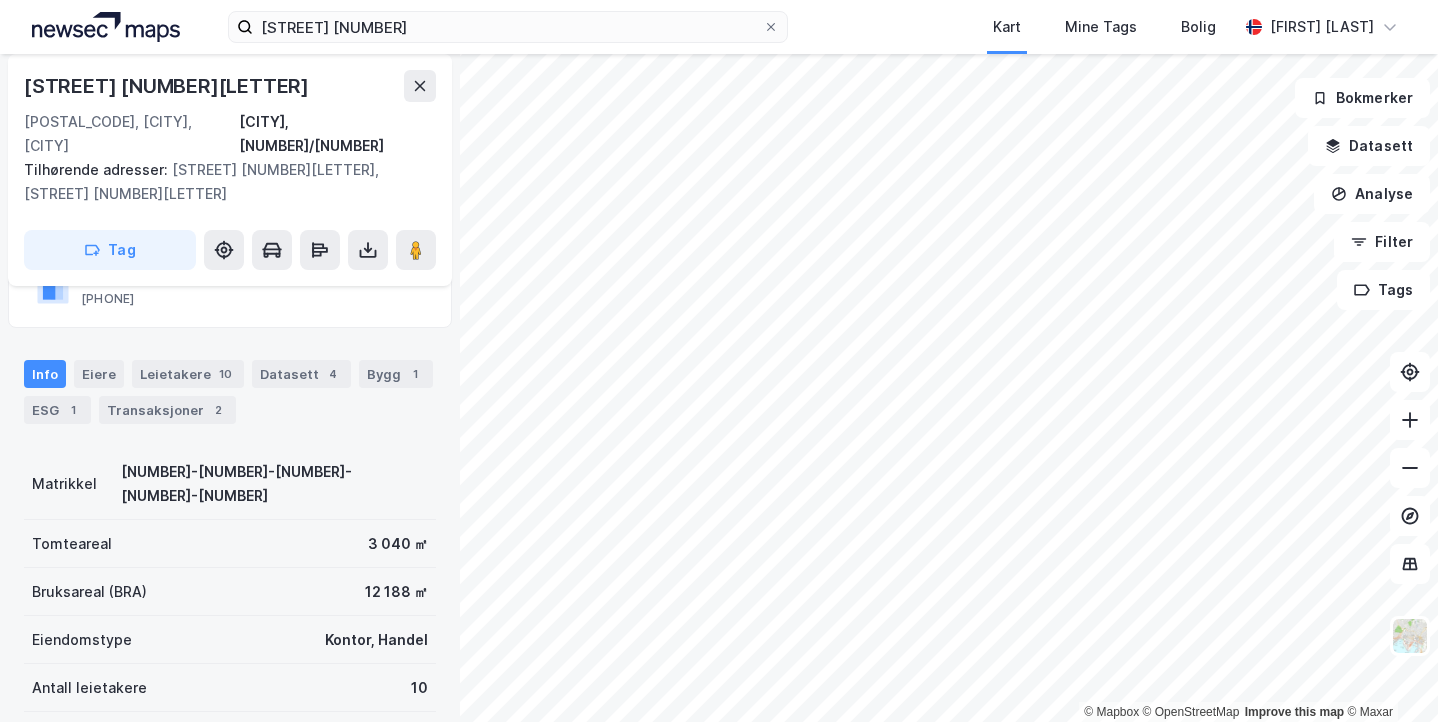 click on "[STREET] [NUMBER][LETTER], [POSTAL_CODE], [CITY], [CITY] [CITY], [NUMBER]/[NUMBER] [STREET] [NUMBER][LETTER], [STREET] [NUMBER][LETTER] [STREET] [NUMBER][LETTER] [NUMBER]-[NUMBER]-[NUMBER]-[NUMBER]-[NUMBER] [NUMBER] [NUMBER] ㎡ [NUMBER] [NUMBER] ㎡ [NUMBER] [NUMBER] ㎡ [NUMBER]-[NUMBER]-[NUMBER]-[NUMBER]-[NUMBER] [NUMBER]-[NUMBER]-[NUMBER]-[NUMBER]-[NUMBER] [NUMBER]-[NUMBER]-[NUMBER]-[NUMBER]-[NUMBER]" at bounding box center [719, 361] 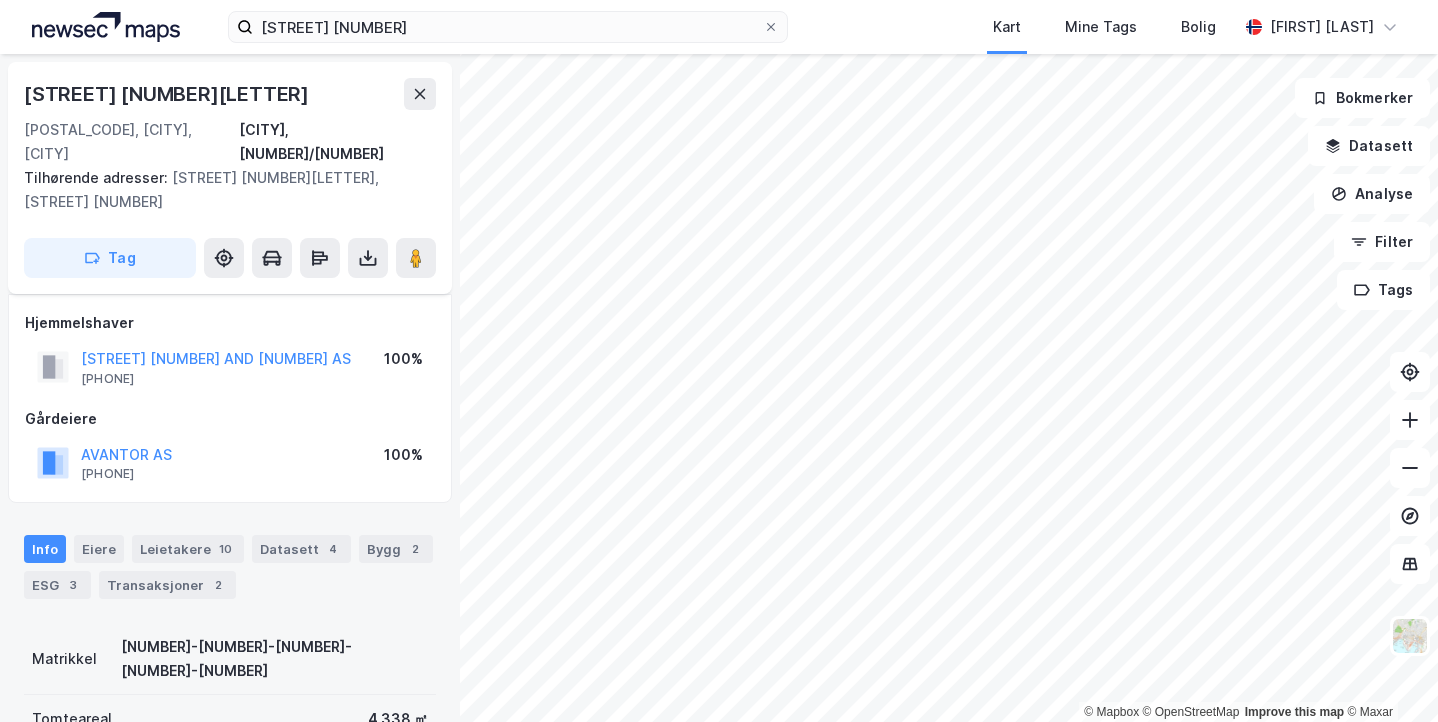 scroll, scrollTop: 175, scrollLeft: 0, axis: vertical 